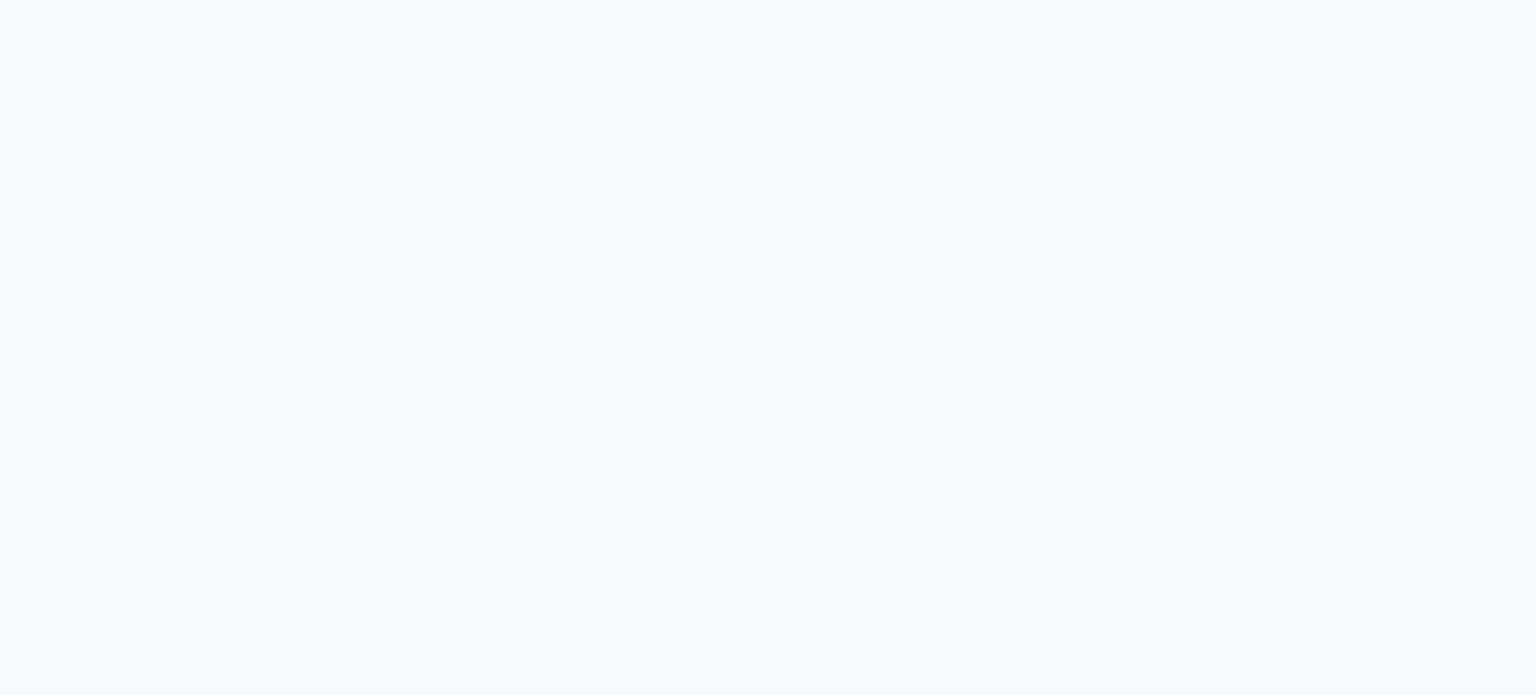 scroll, scrollTop: 0, scrollLeft: 0, axis: both 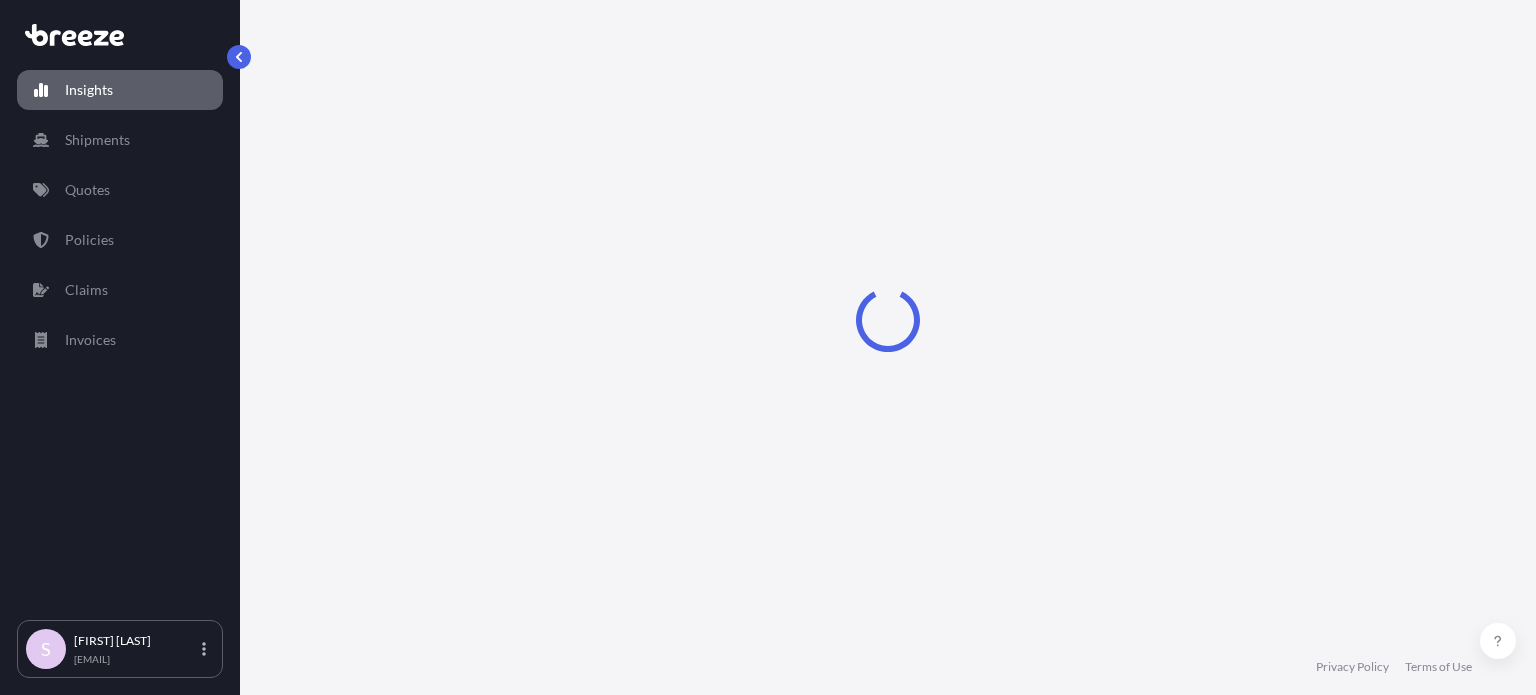 select on "2025" 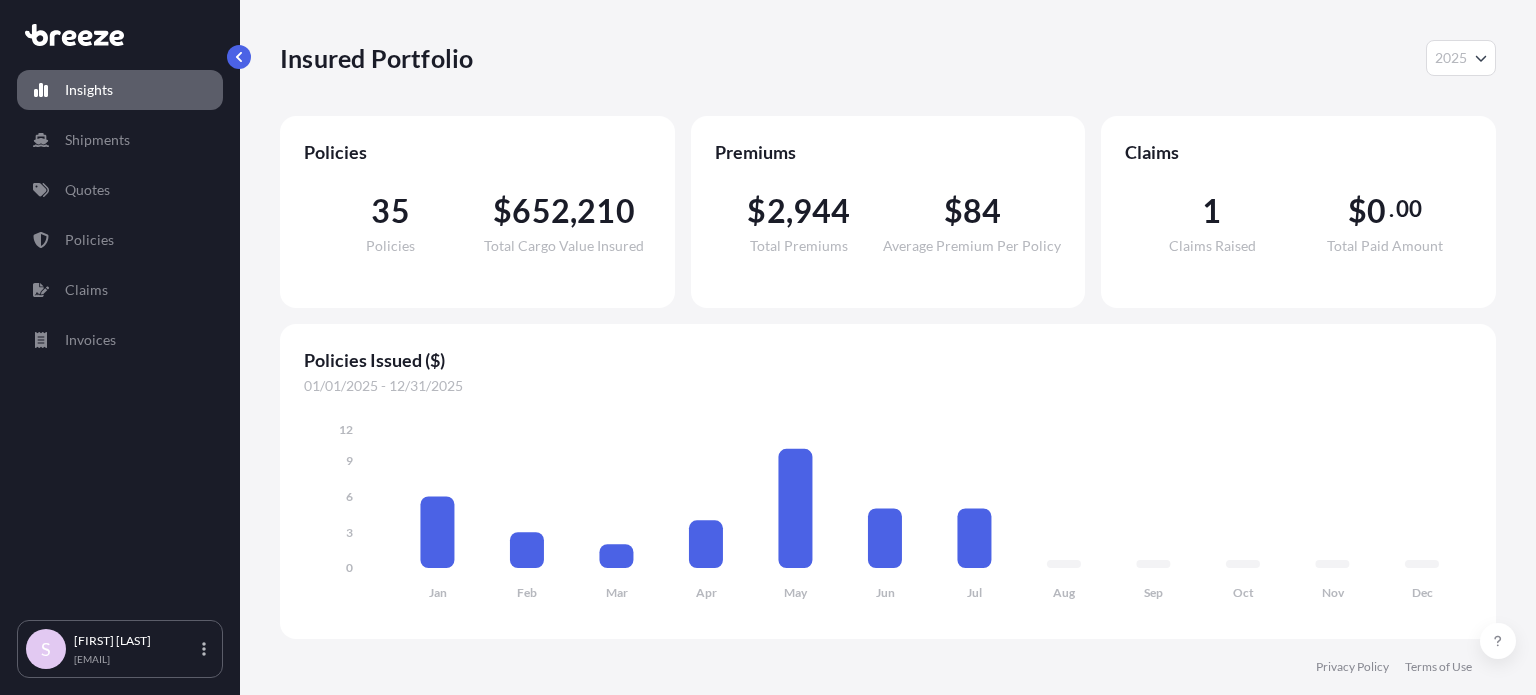 click on "01/01/2025 - 12/31/2025" at bounding box center [888, 386] 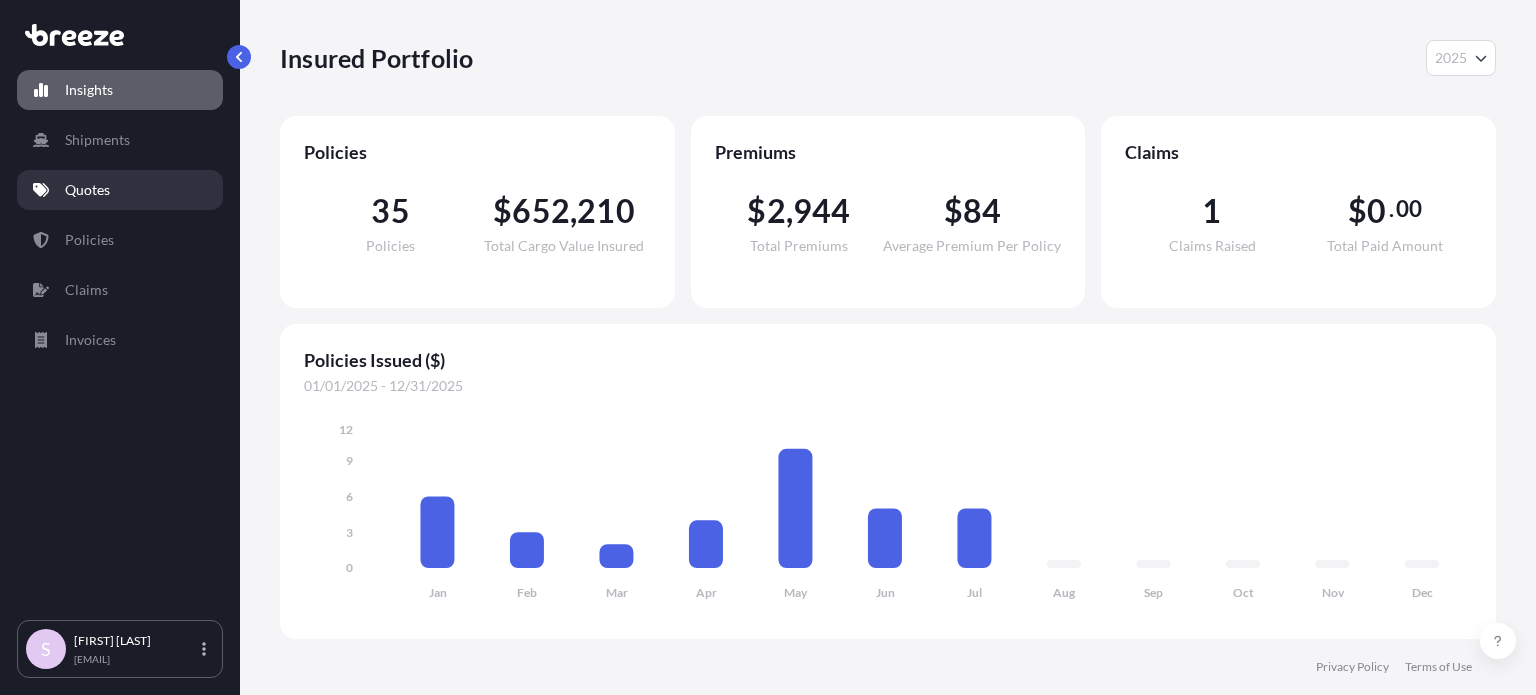 click on "Quotes" at bounding box center [120, 190] 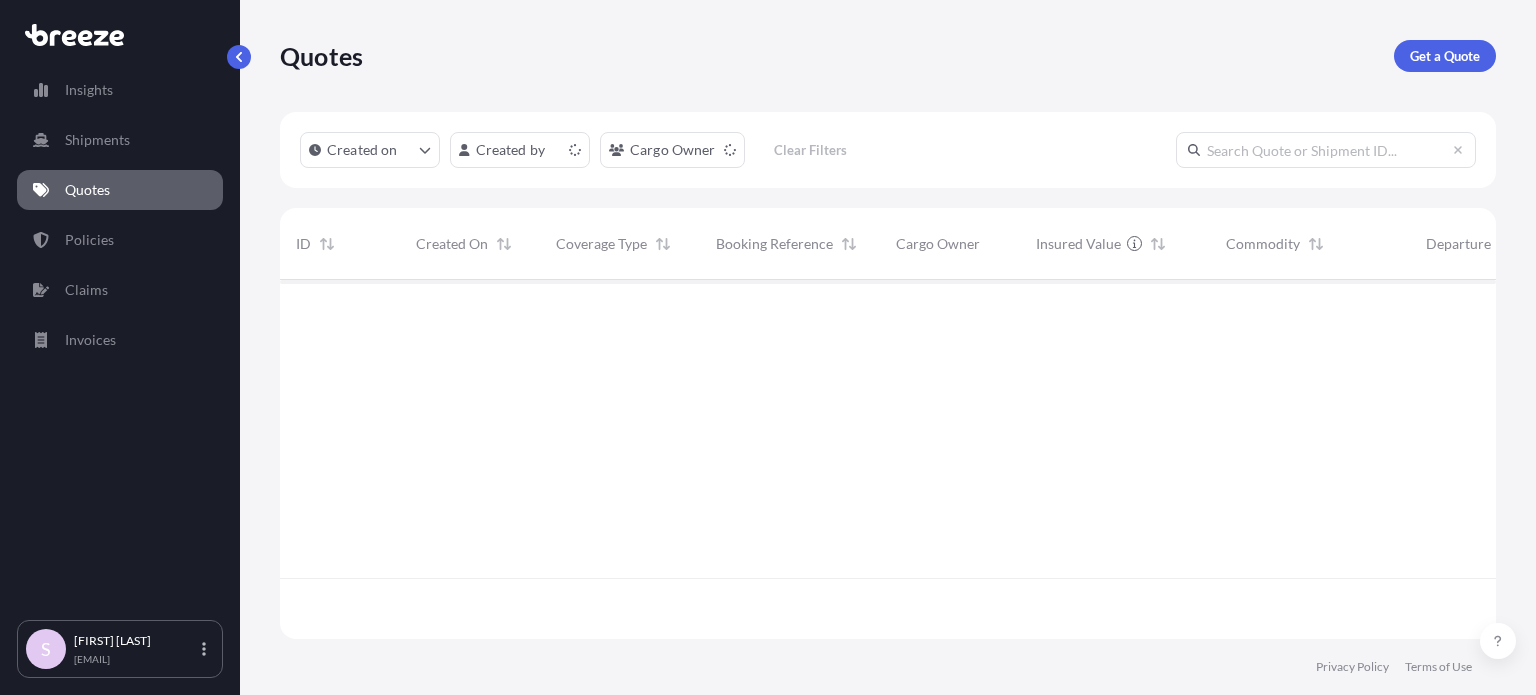 scroll, scrollTop: 16, scrollLeft: 16, axis: both 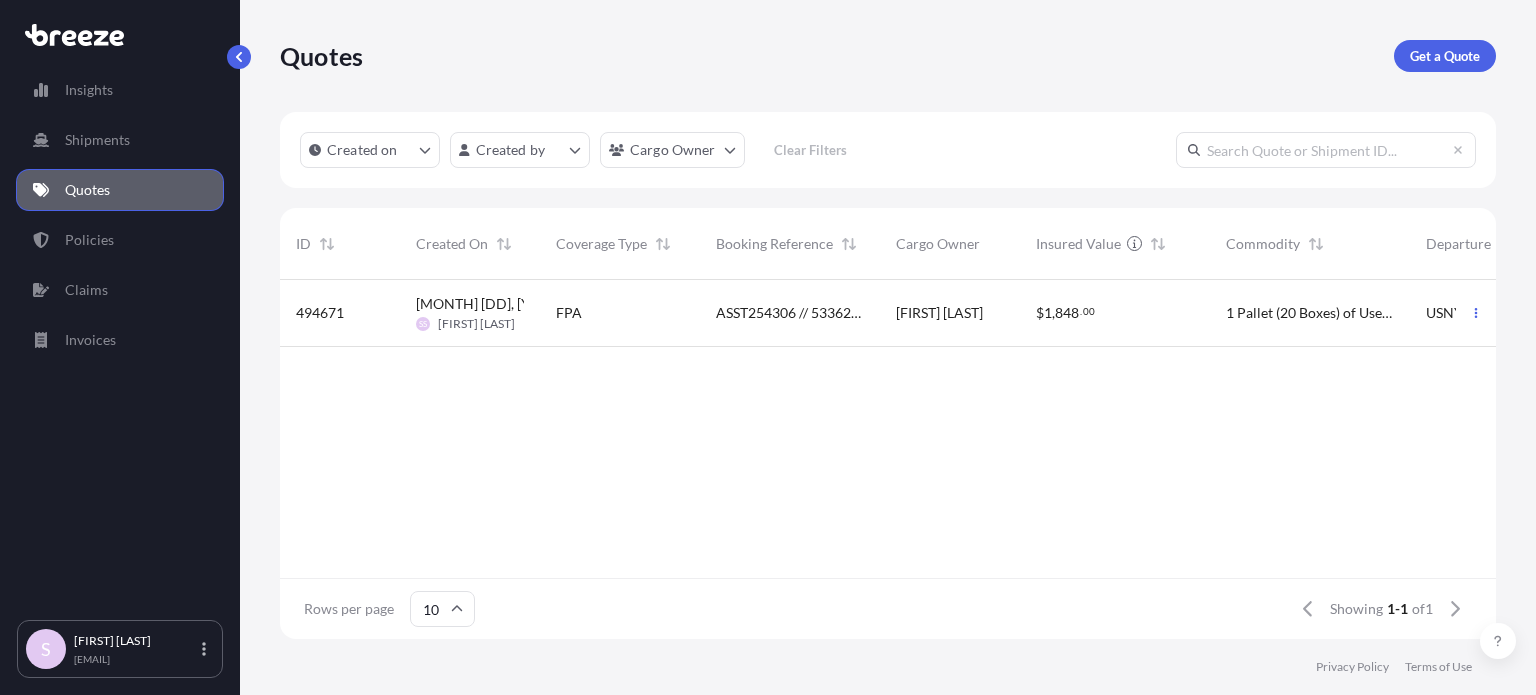 click at bounding box center [1326, 150] 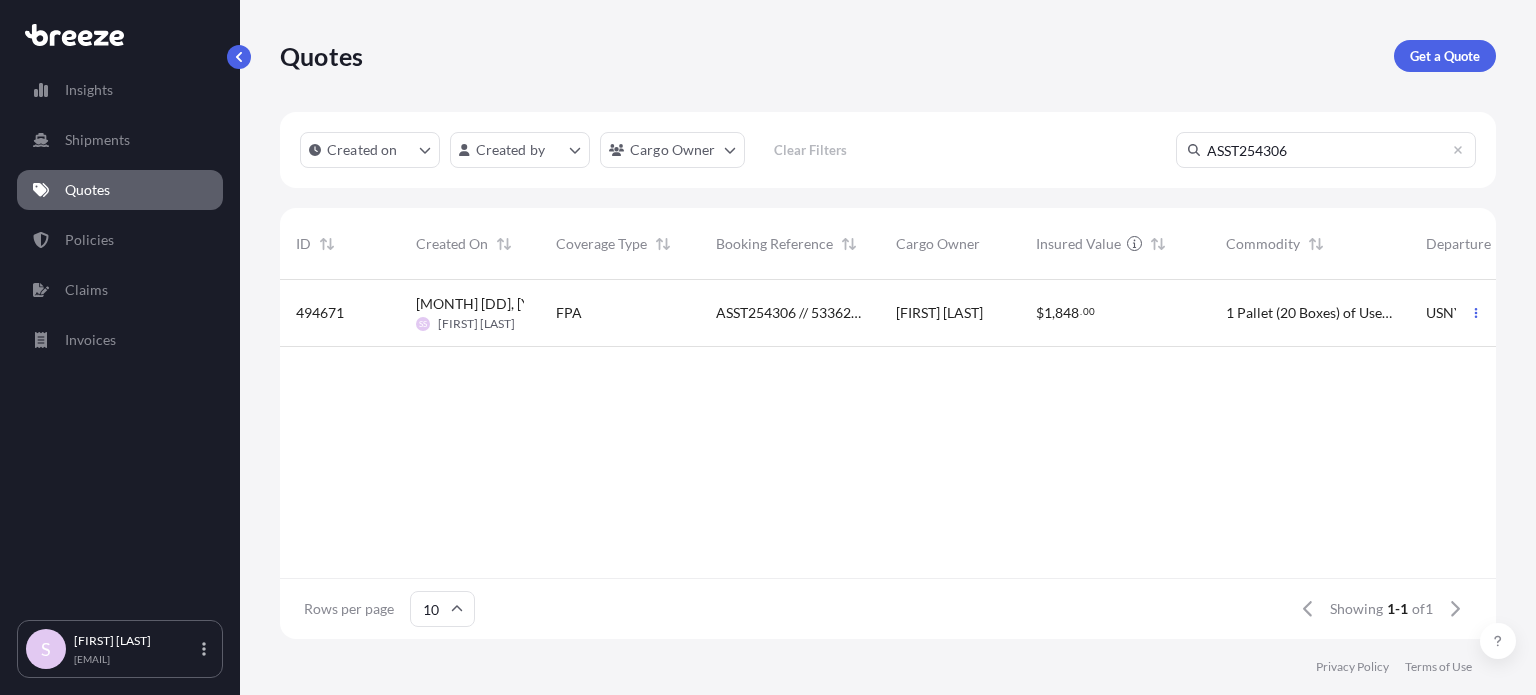 type on "ASST254306" 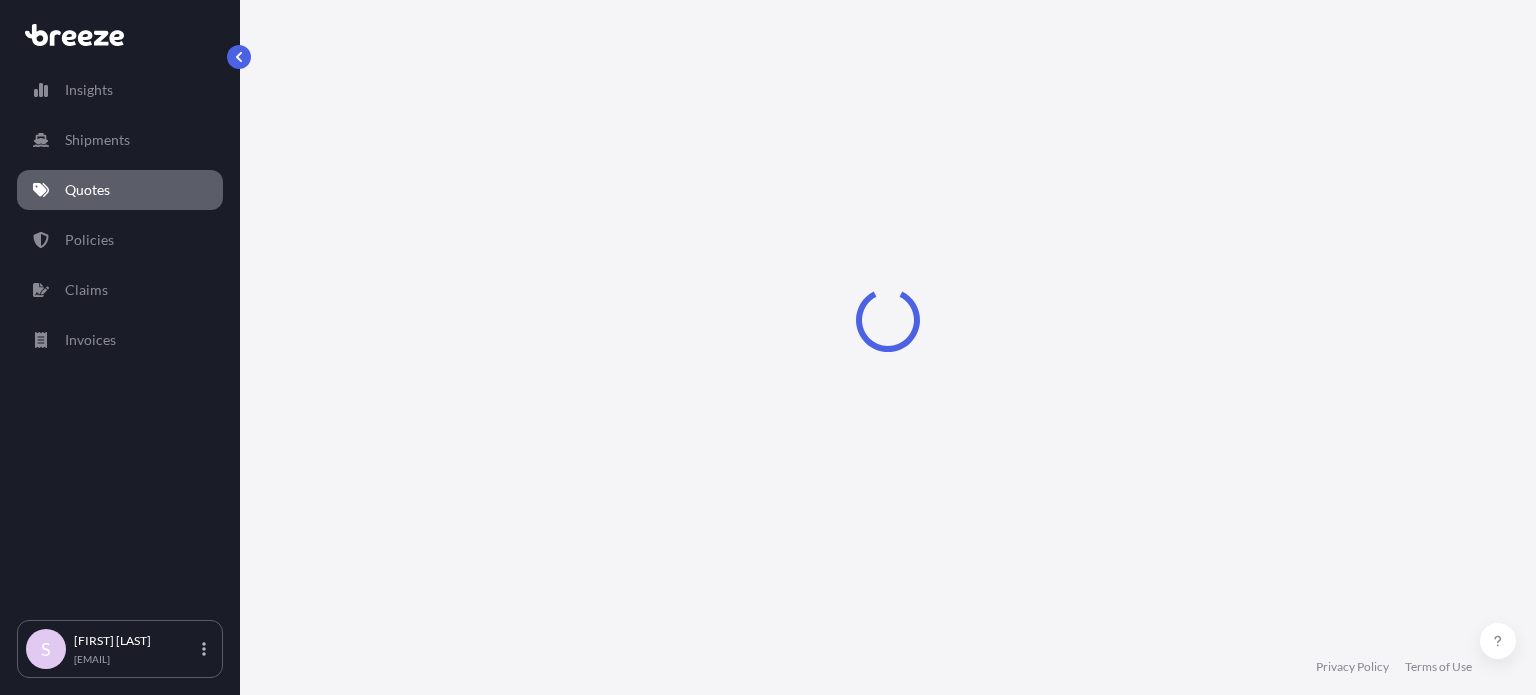 select on "Road" 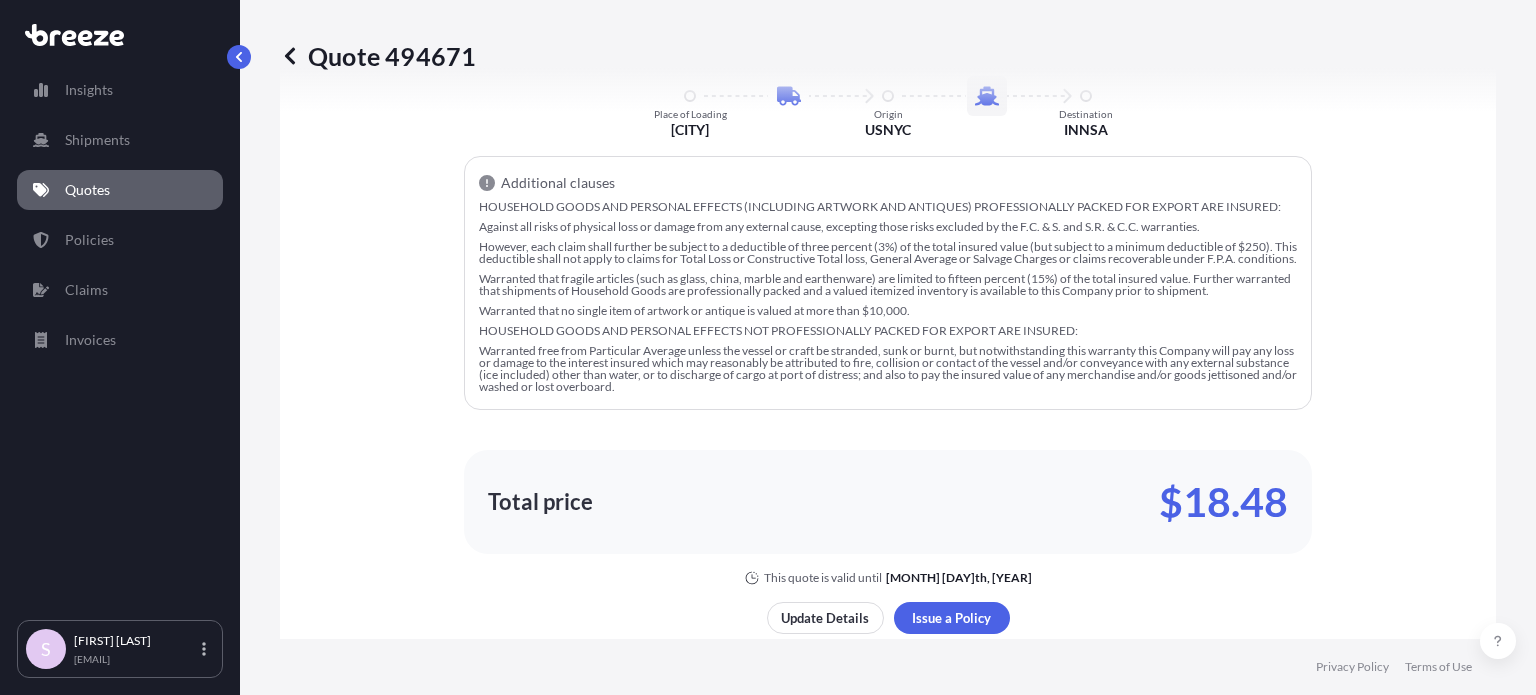 scroll, scrollTop: 1471, scrollLeft: 0, axis: vertical 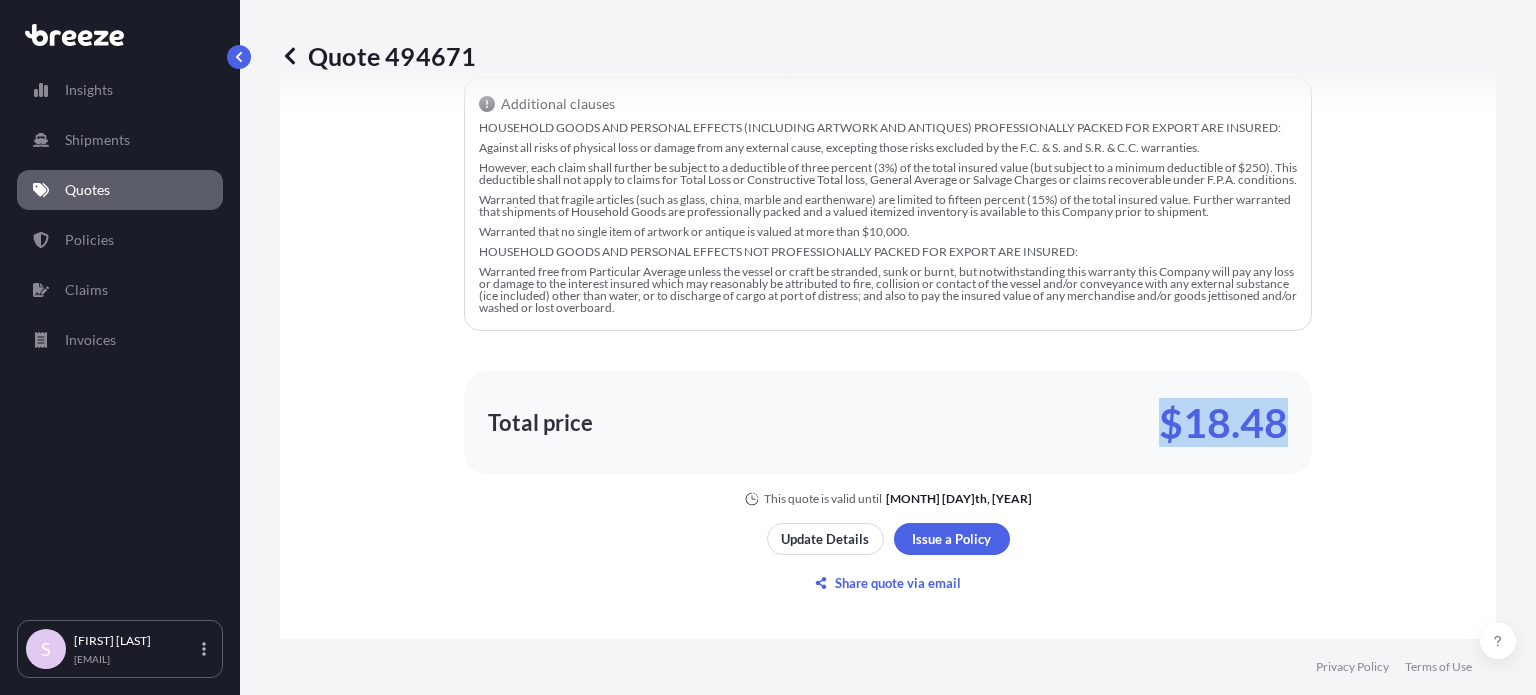 drag, startPoint x: 1231, startPoint y: 434, endPoint x: 1285, endPoint y: 434, distance: 54 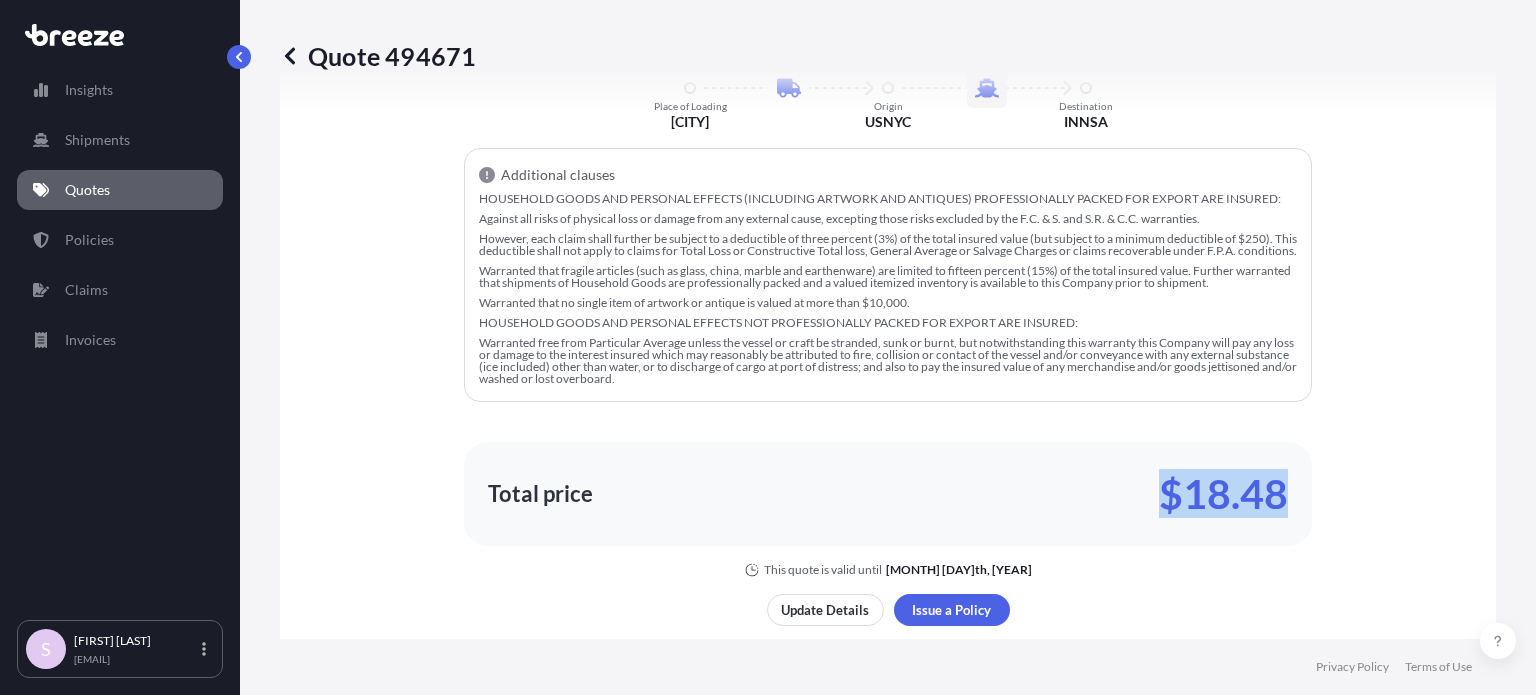 scroll, scrollTop: 1700, scrollLeft: 0, axis: vertical 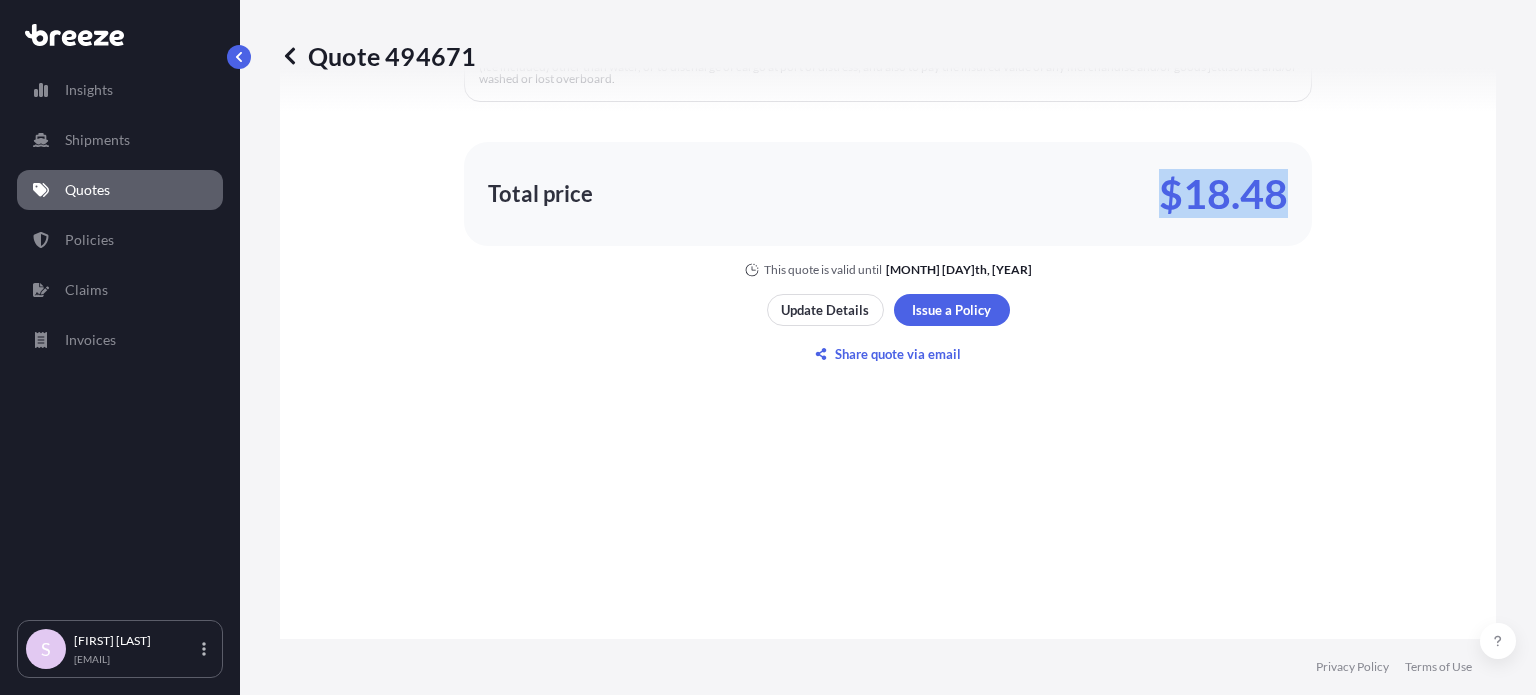 click on "Here's your insurance offer FPA Commodity Category Household Goods and Personal Effects Insured Value $ 1 , 848 . 00 Cargo Owner [FIRST] [LAST] Place of Loading [CITY] Origin [COUNTRY] Destination [COUNTRY] Additional clauses HOUSEHOLD GOODS AND PERSONAL EFFECTS (INCLUDING ARTWORK AND ANTIQUES) PROFESSIONALLY PACKED FOR EXPORT ARE INSURED: Against all risks of physical loss or damage from any external cause, excepting those risks excluded by the F.C. & S. and S.R. & C.C. warranties. However, each claim shall further be subject to a deductible of three percent (3%) of the total insured value (but subject to a minimum deductible of $250). This deductible shall not apply to claims for Total Loss or Constructive Total loss, General Average or Salvage Charges or claims recoverable under F.P.A. conditions. Warranted that no single item of artwork or antique is valued at more than $10,000. HOUSEHOLD GOODS AND PERSONAL EFFECTS NOT PROFESSIONALLY PACKED FOR EXPORT ARE INSURED: Total price $18.48 Update Details" at bounding box center (888, -30) 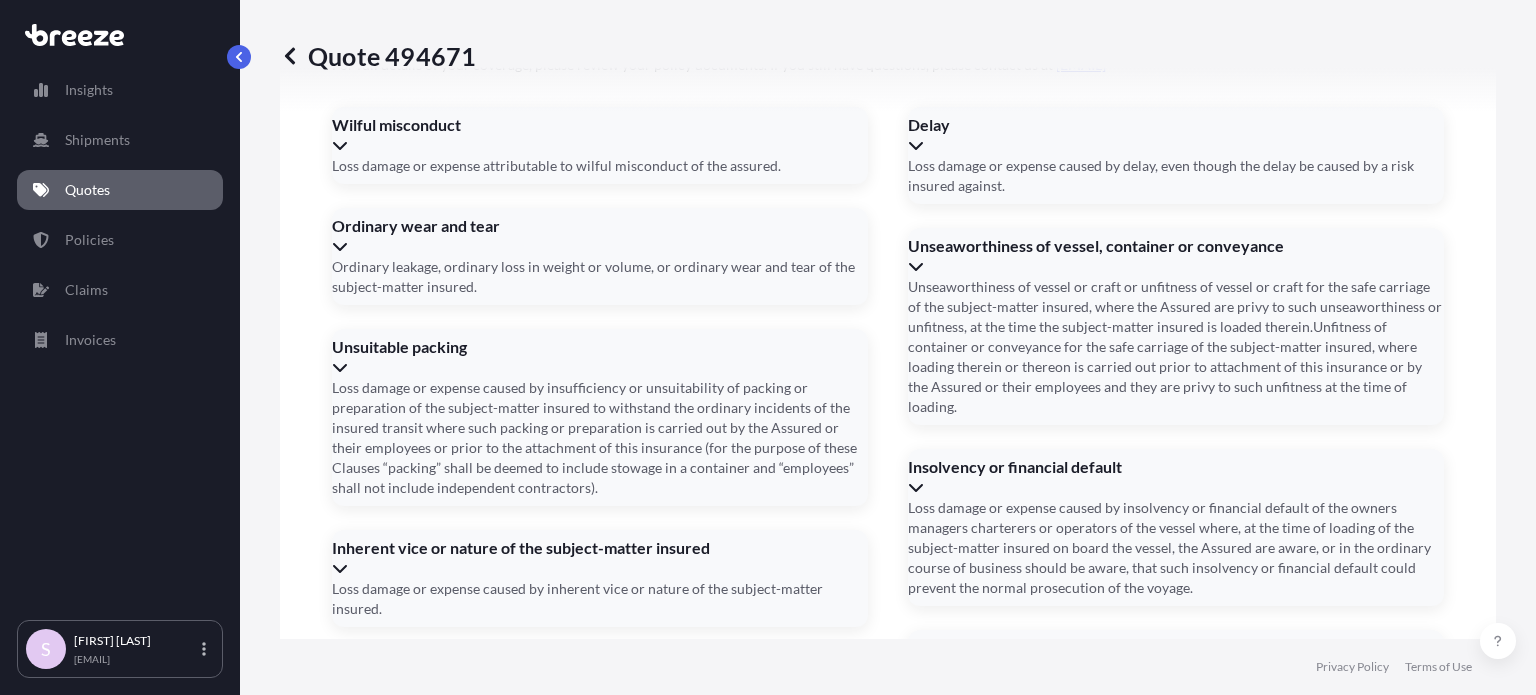 scroll, scrollTop: 3145, scrollLeft: 0, axis: vertical 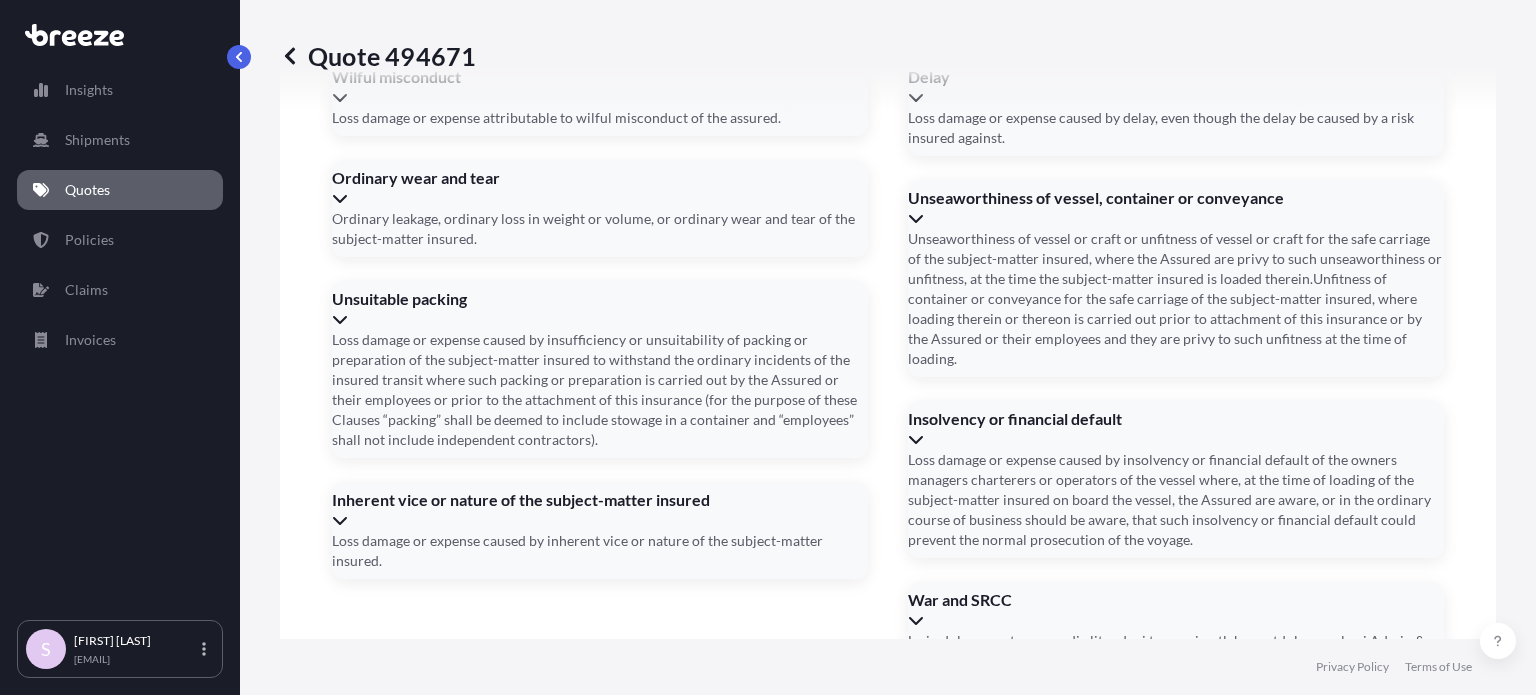 click on "Address   *" at bounding box center (886, 1294) 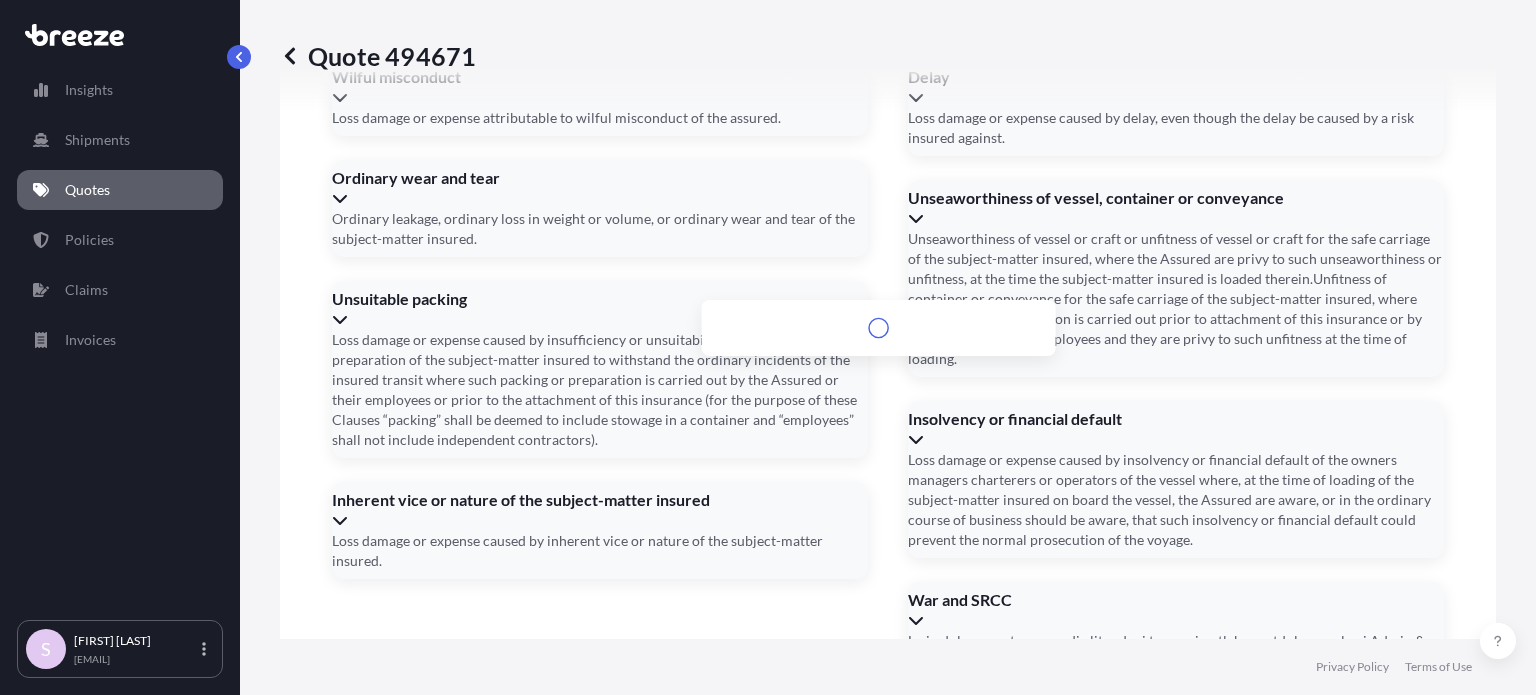 scroll, scrollTop: 0, scrollLeft: 44, axis: horizontal 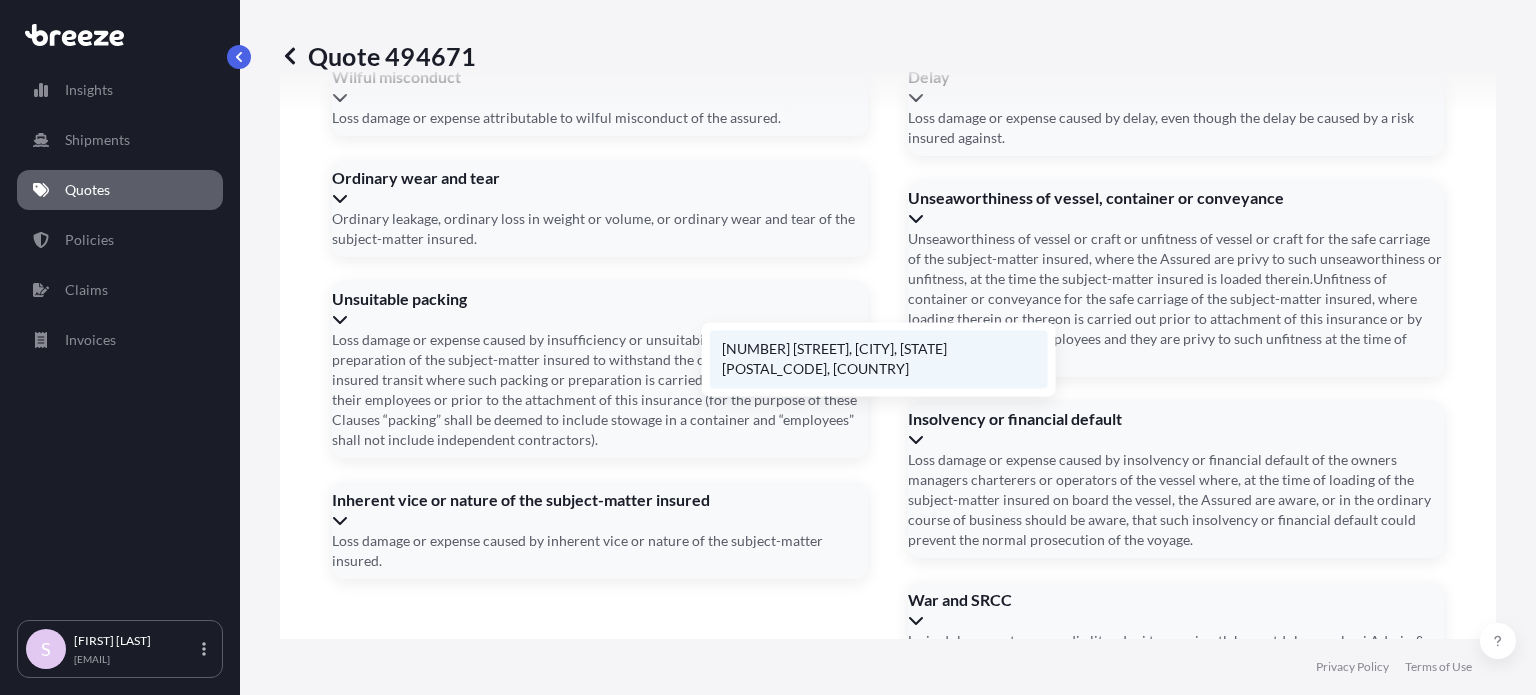 click on "[NUMBER] [STREET], [CITY], [STATE] [POSTAL_CODE], [COUNTRY]" at bounding box center [879, 359] 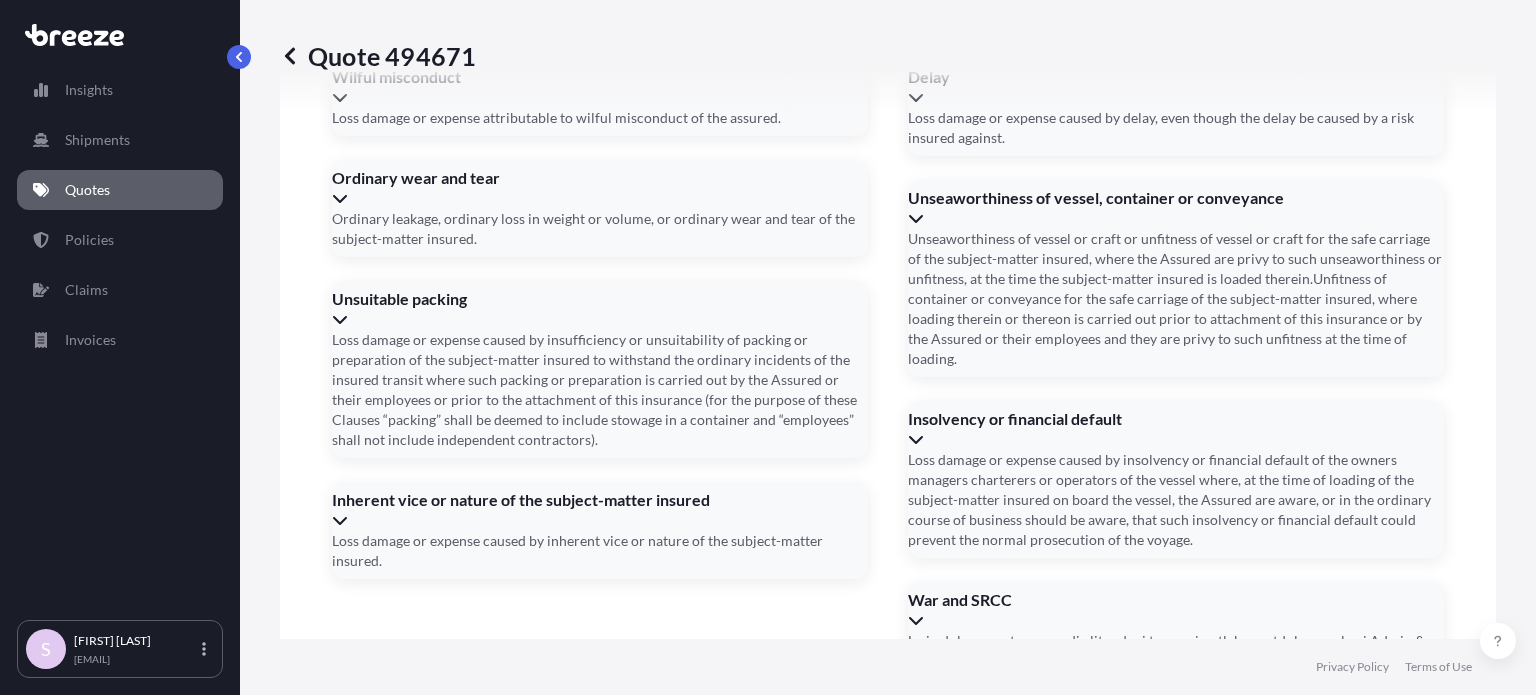 scroll, scrollTop: 0, scrollLeft: 0, axis: both 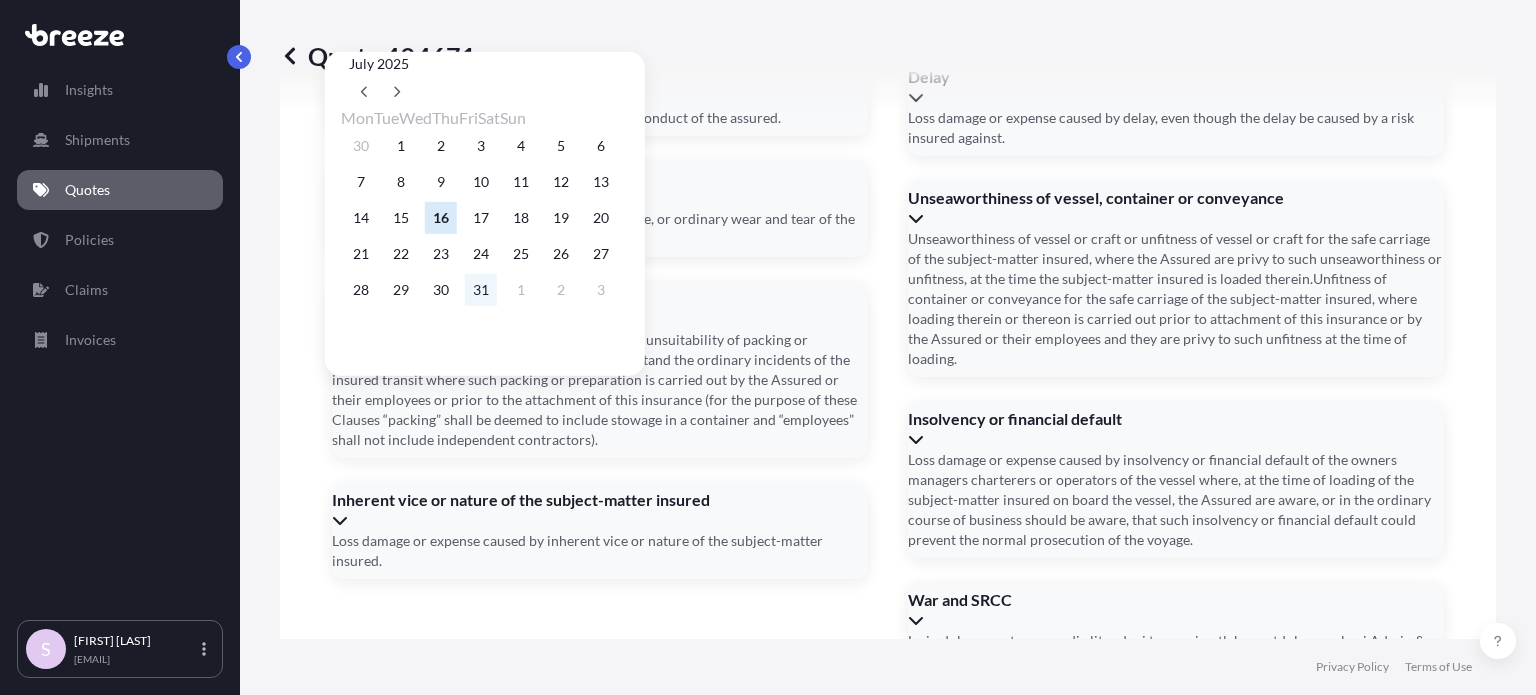 click on "31" at bounding box center [481, 290] 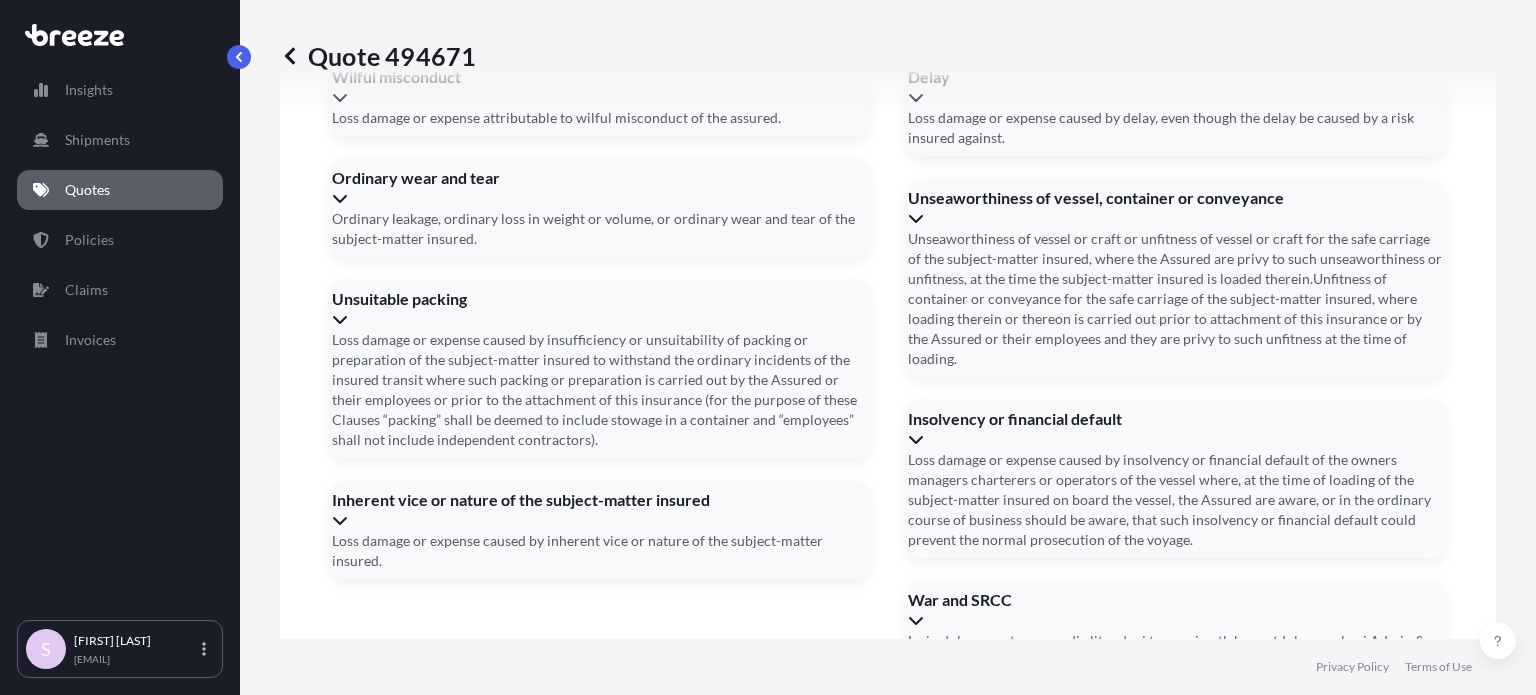 type on "07/31/2025" 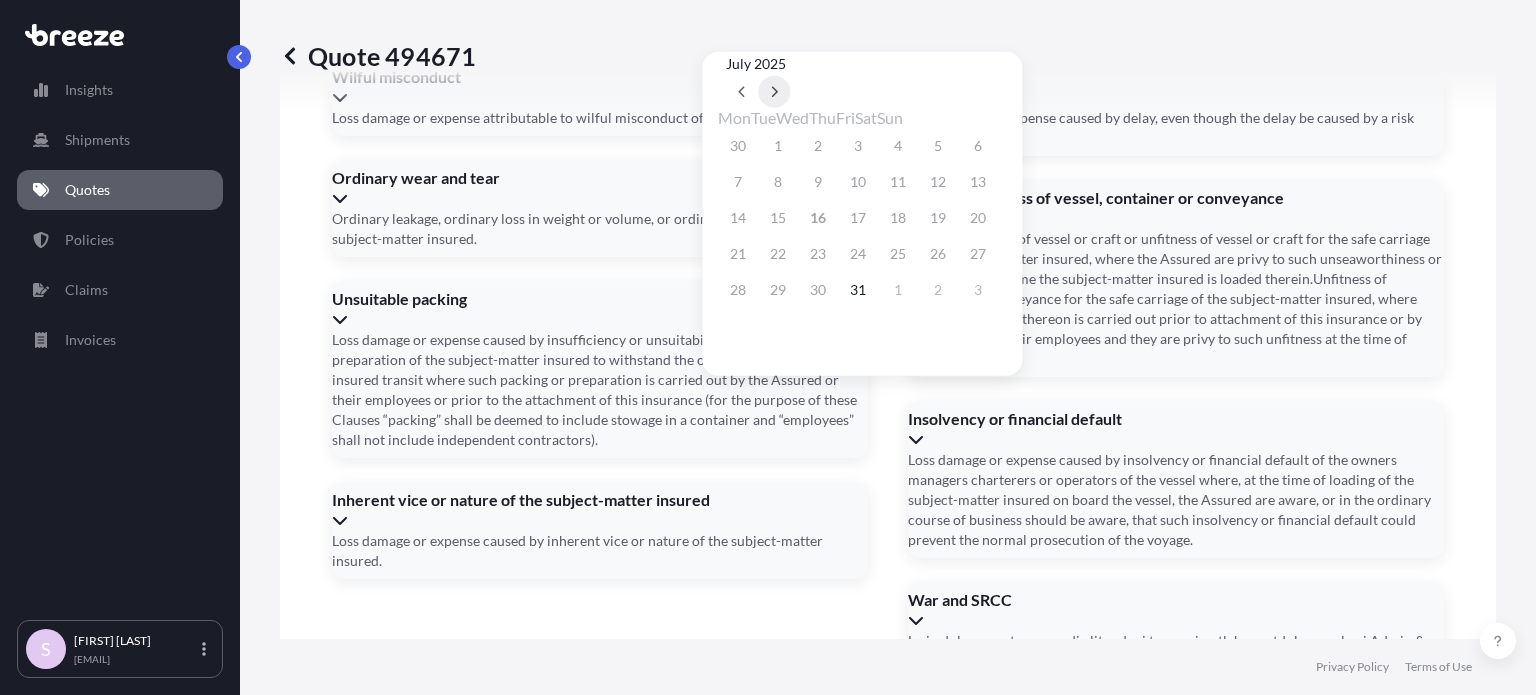 click at bounding box center [774, 92] 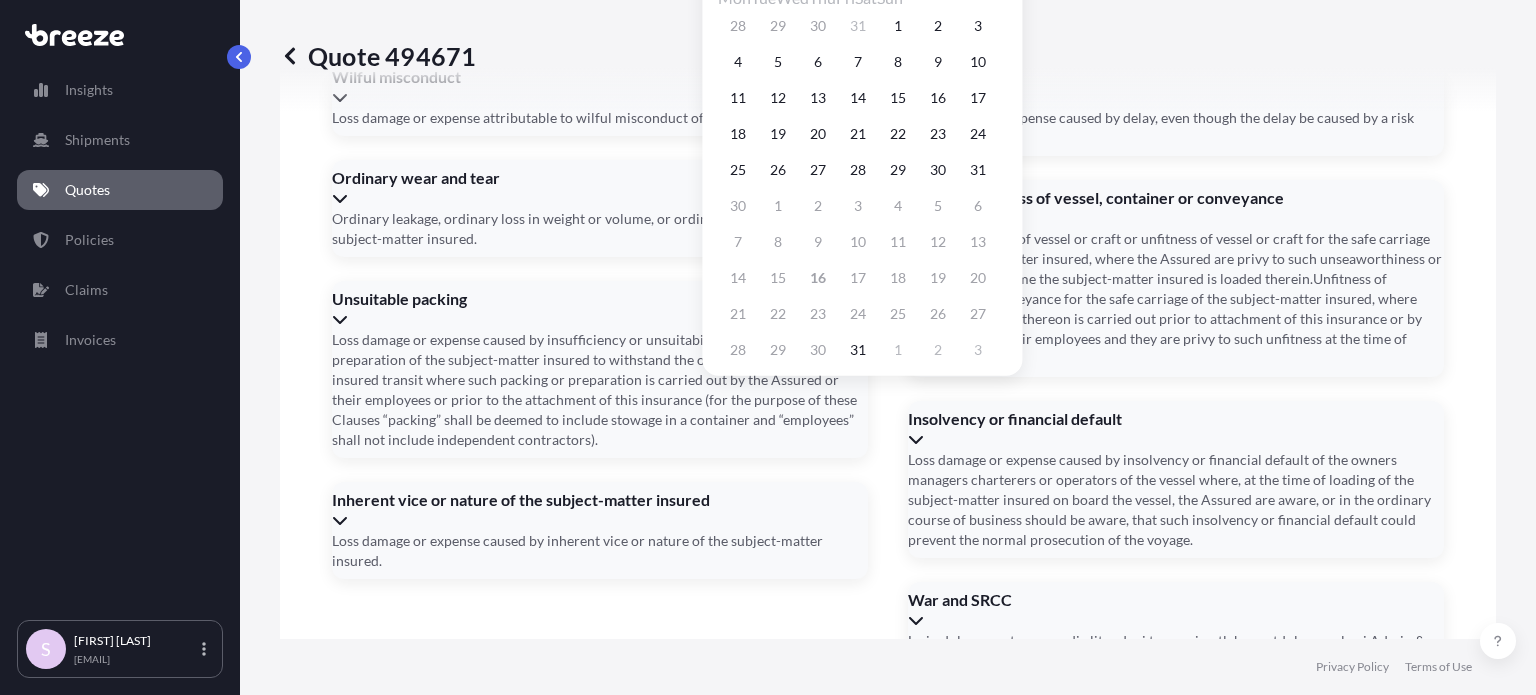 click at bounding box center [774, -28] 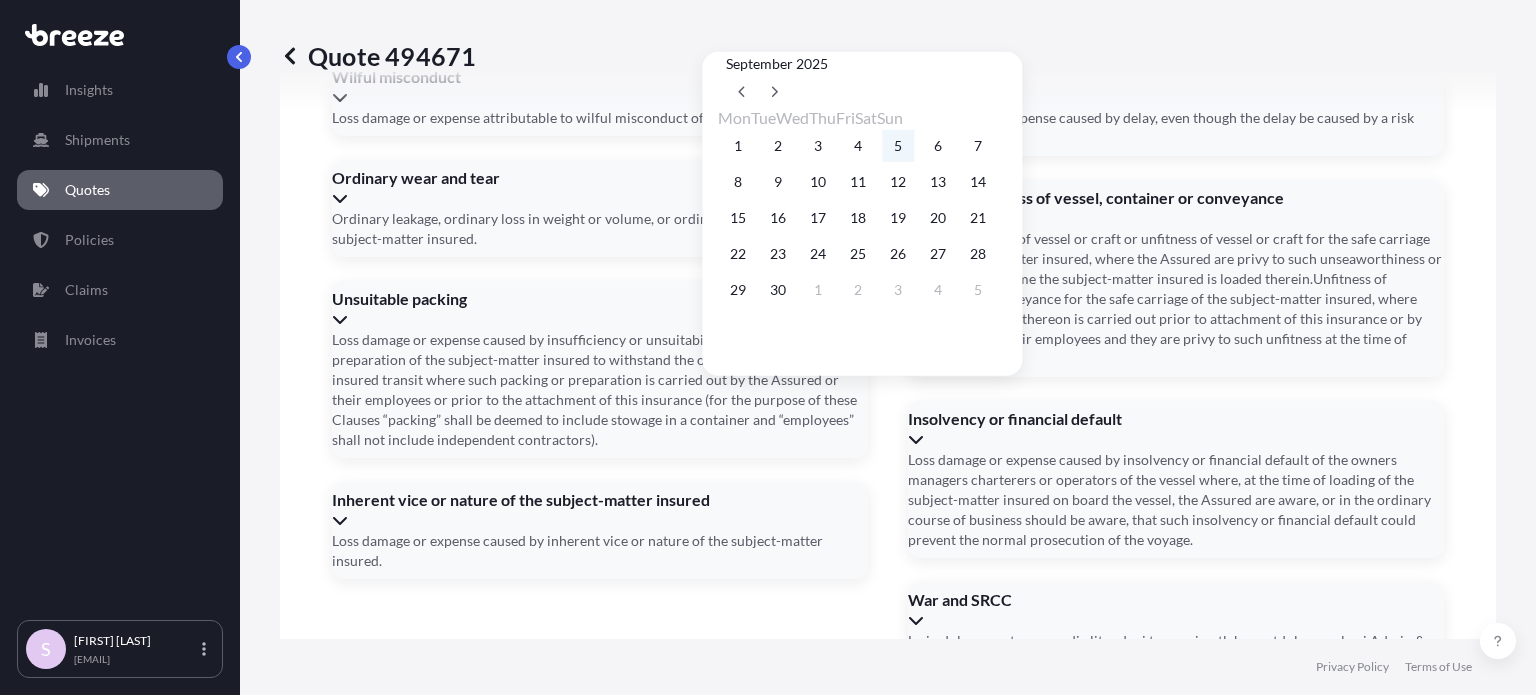 click on "5" at bounding box center [898, 146] 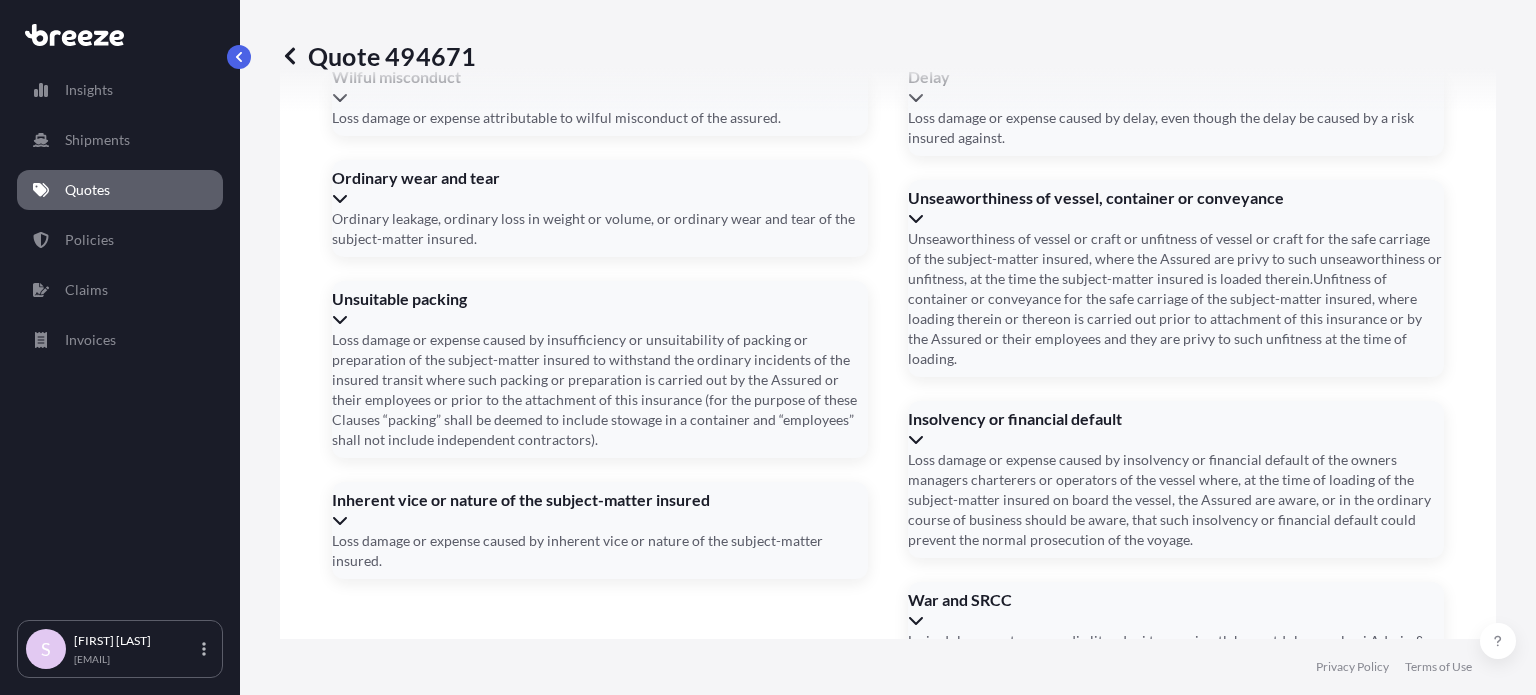 click on "Cargo Owner Details Cargo Owner Name [FIRST] [LAST] Address * [NUMBER] [STREET], [CITY], [STATE] [POSTAL_CODE], [COUNTRY] Shipment details Date of Departure * [MM]/[DD]/[YEAR] Date of Arrival * [MM]/[DD]/[YEAR] Booking Reference ASST254306 // 533624MANAV Container Number(s) Insert comma-separated numbers Incoterm Create Policy" at bounding box center [694, 1451] 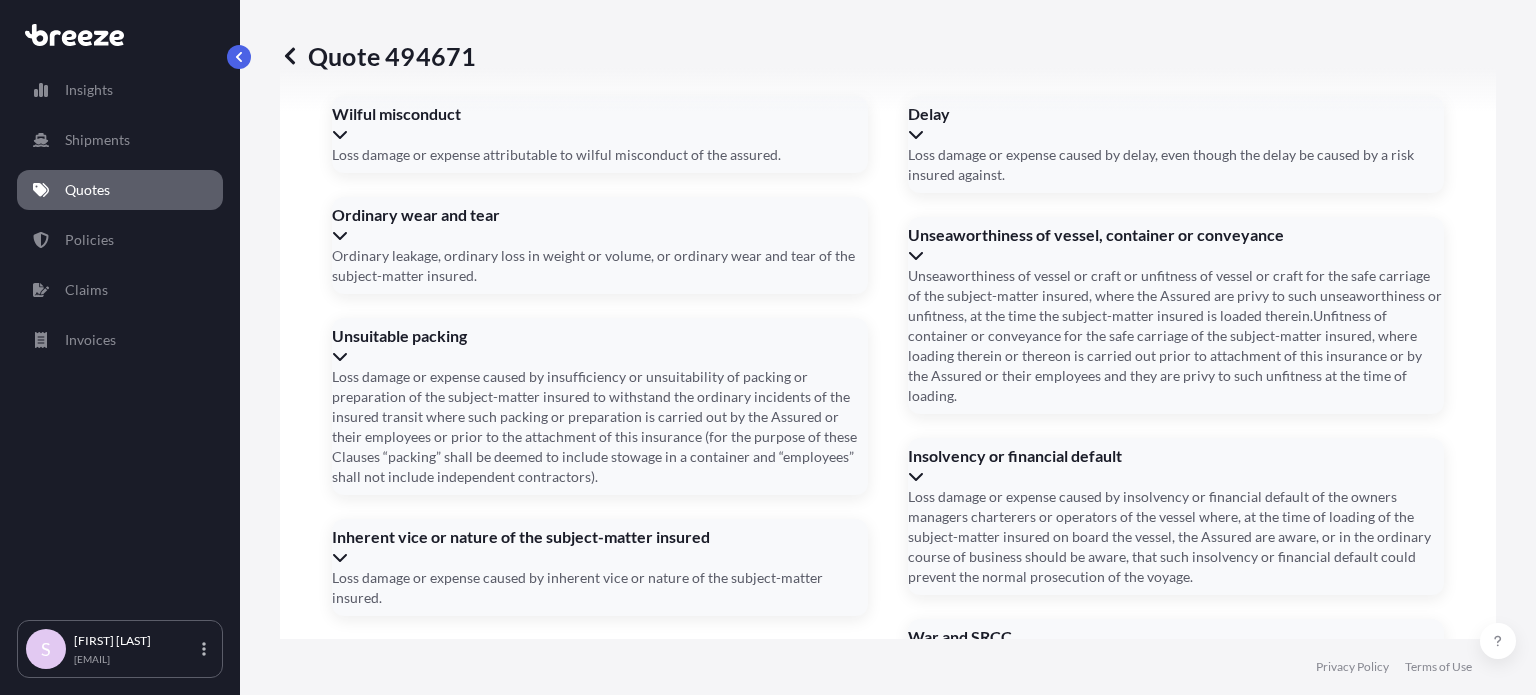 scroll, scrollTop: 3208, scrollLeft: 0, axis: vertical 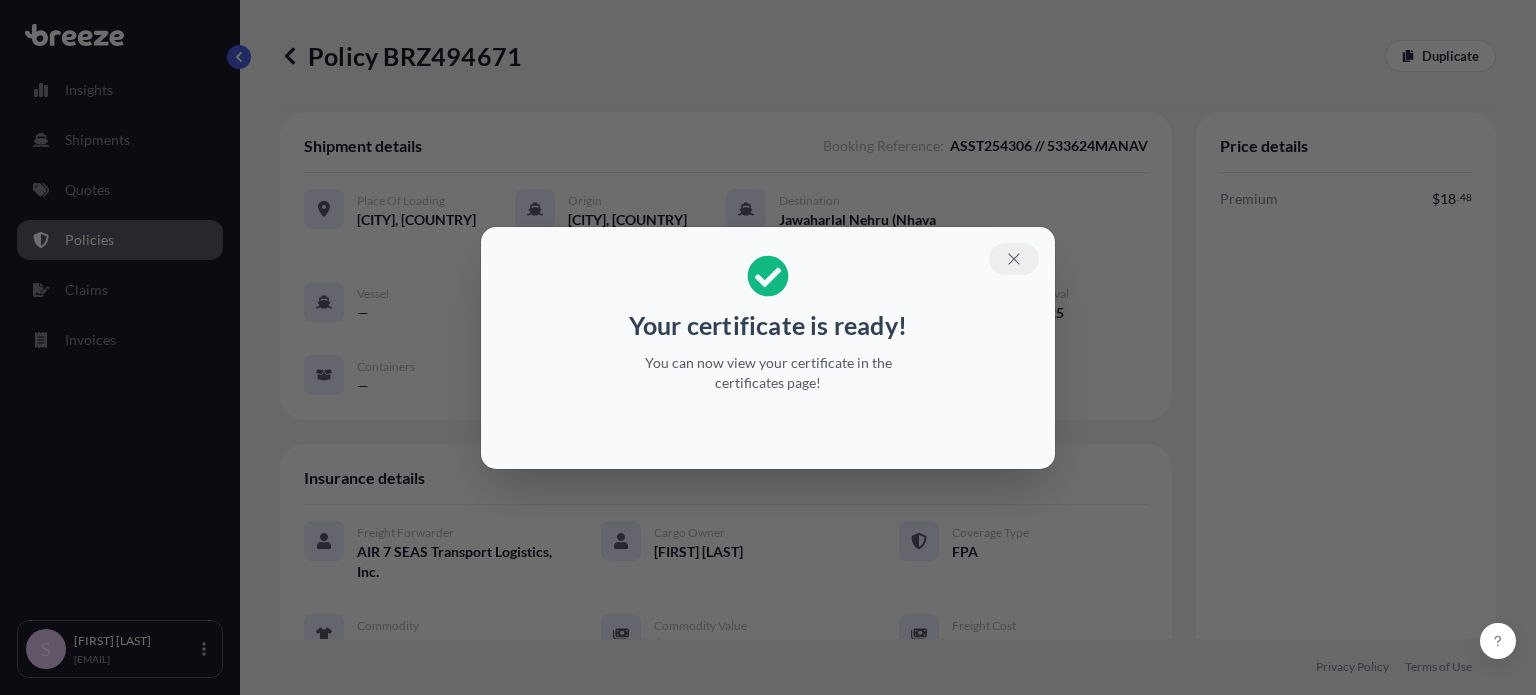 click 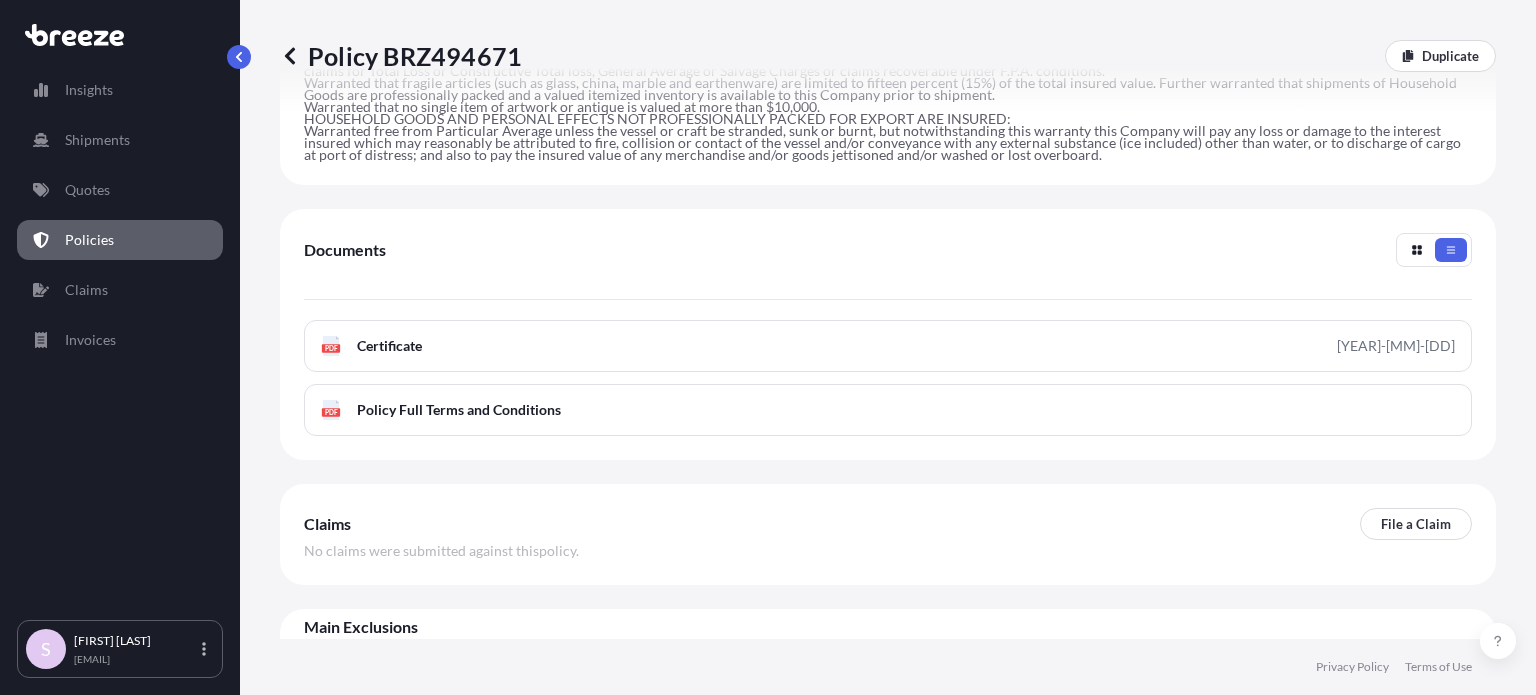 scroll, scrollTop: 895, scrollLeft: 0, axis: vertical 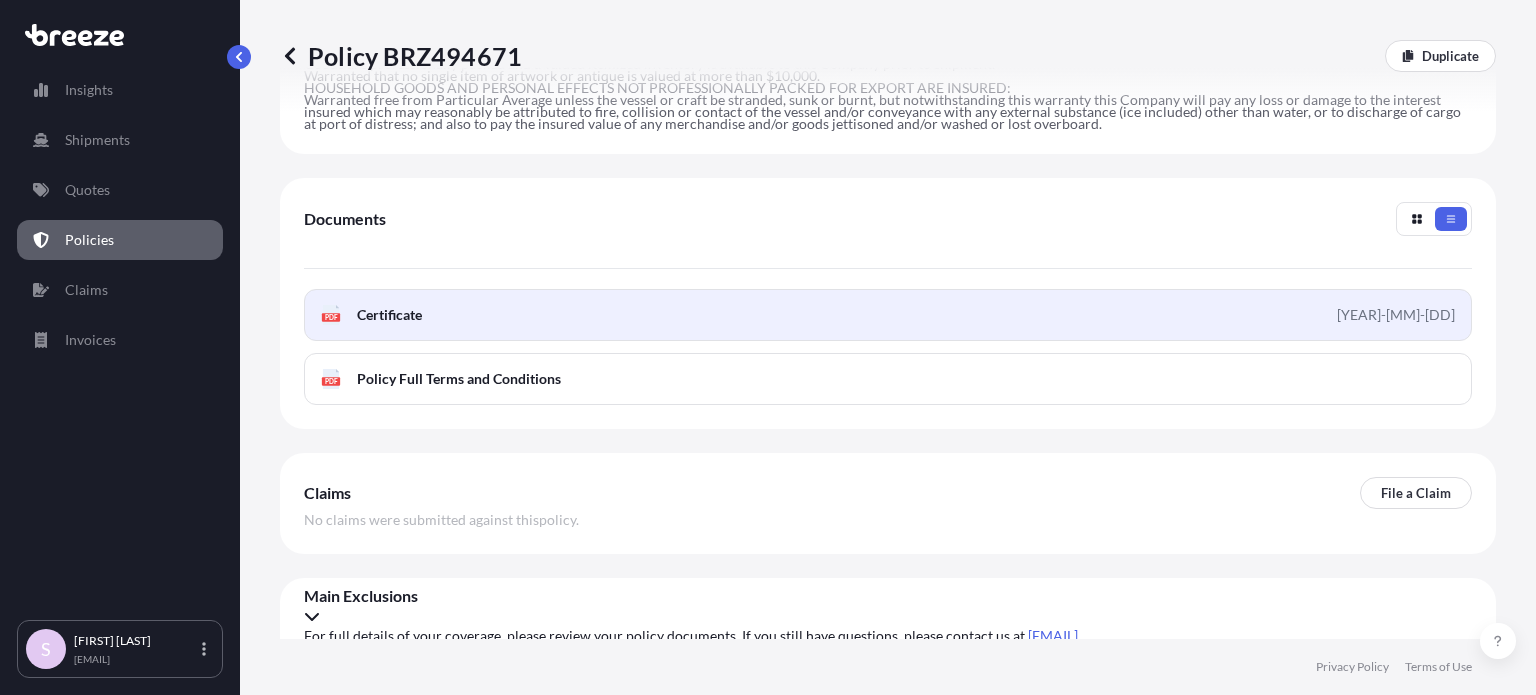 click on "PDF Certificate [YEAR]-[MM]-[DD]" at bounding box center (888, 315) 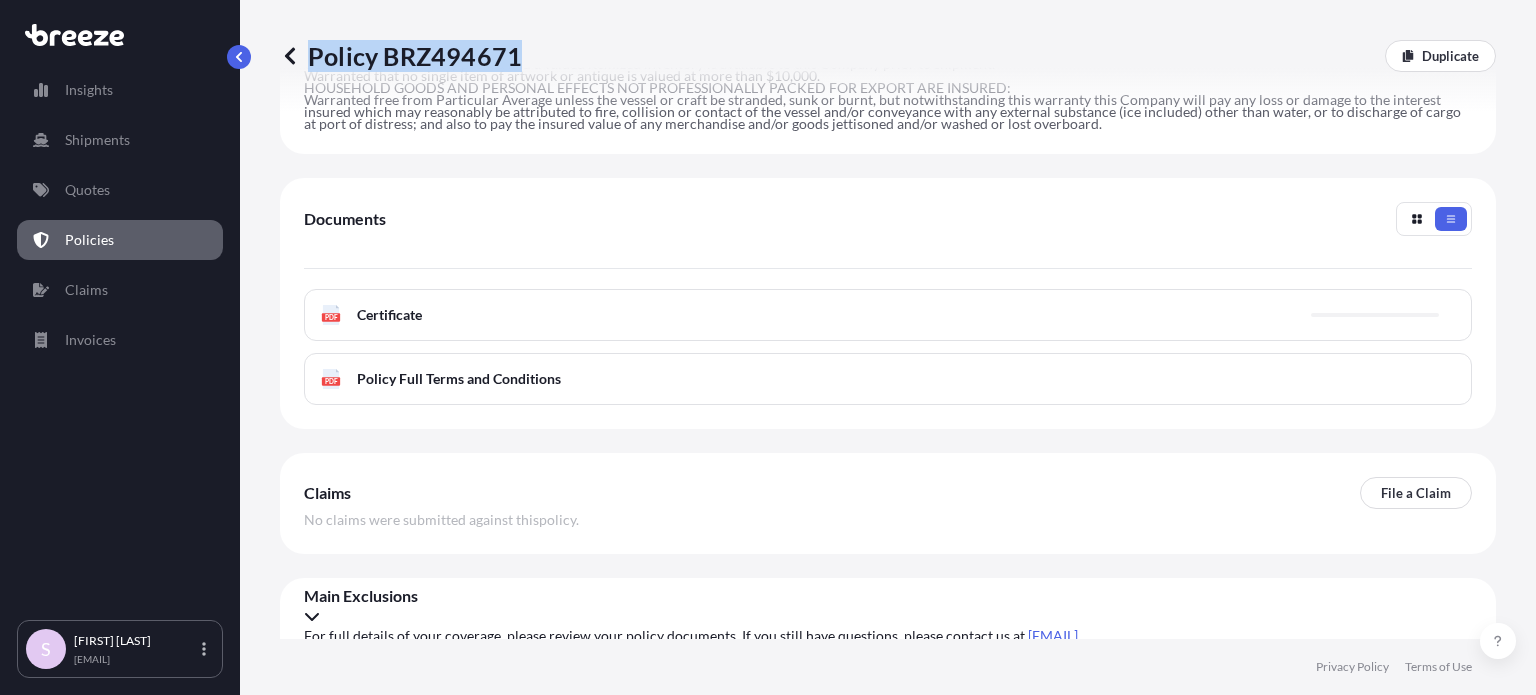 drag, startPoint x: 544, startPoint y: 53, endPoint x: 513, endPoint y: 55, distance: 31.06445 